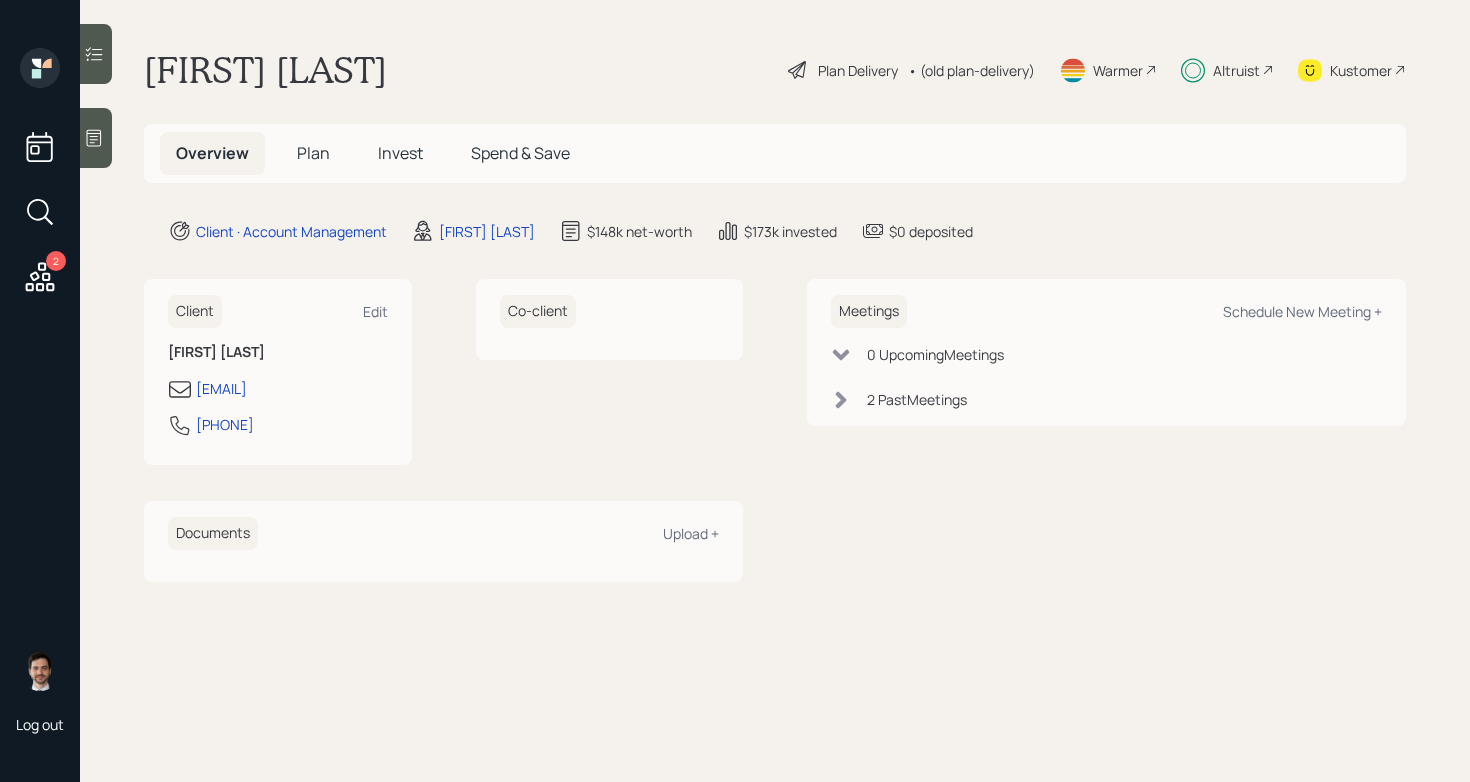 scroll, scrollTop: 0, scrollLeft: 0, axis: both 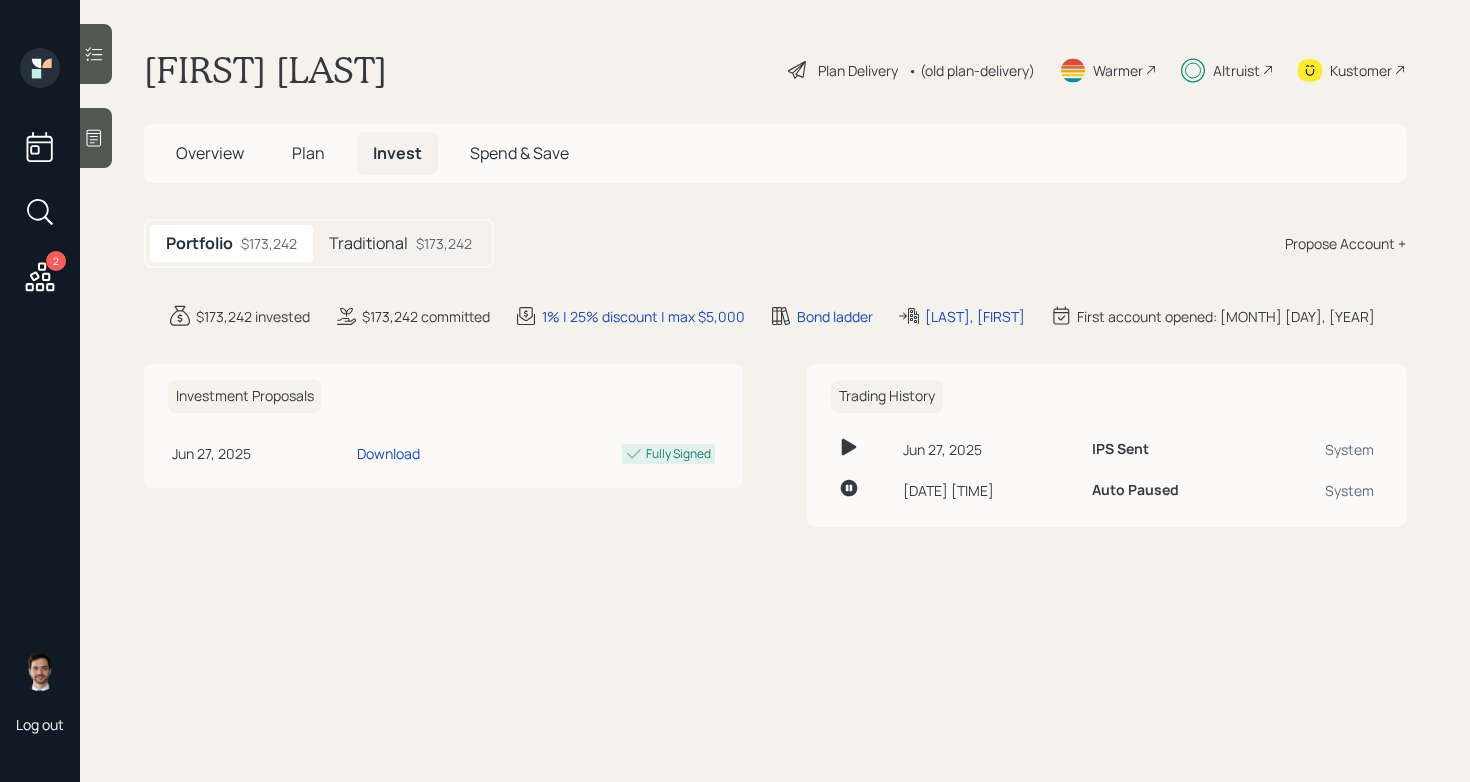click on "Traditional" at bounding box center [368, 243] 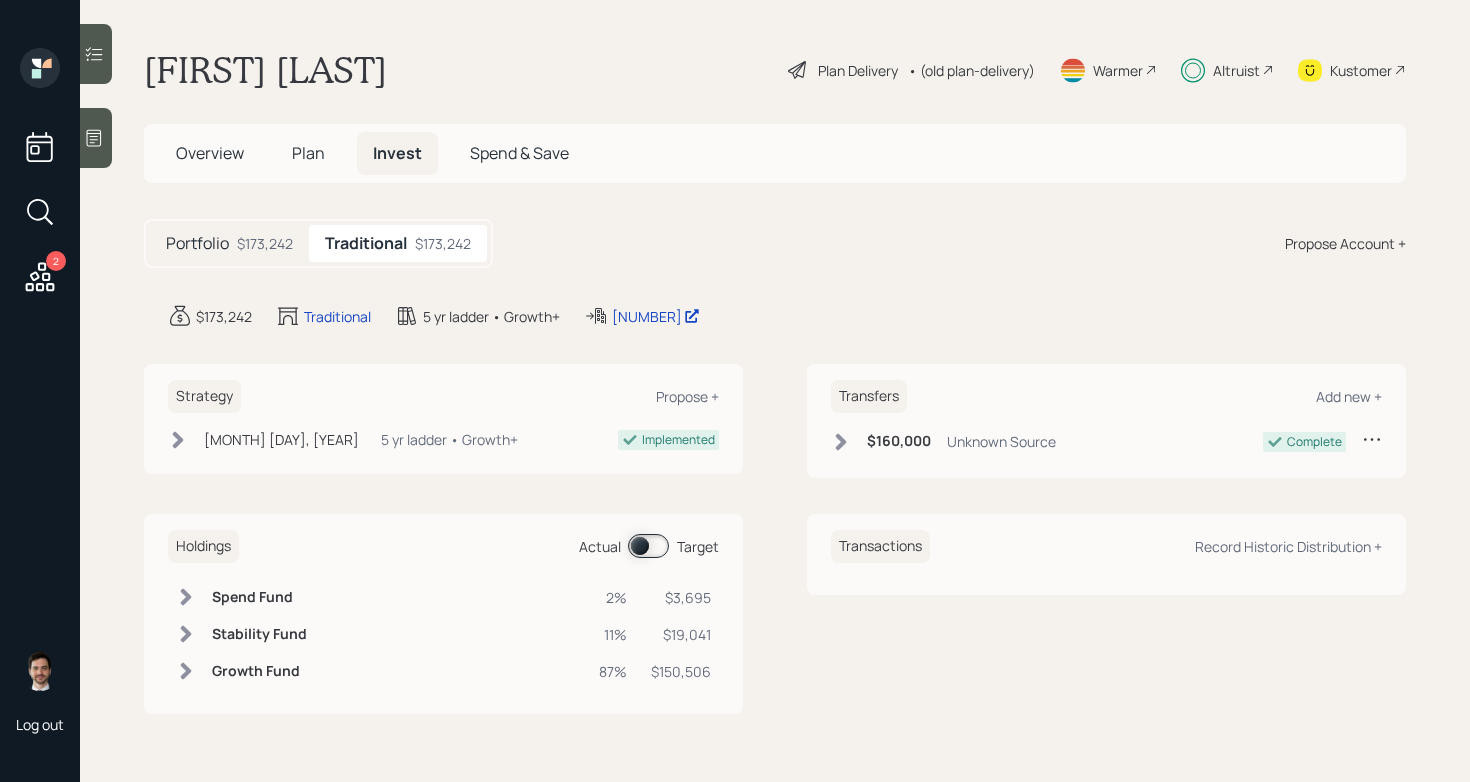 click on "Portfolio $173,242" at bounding box center (229, 243) 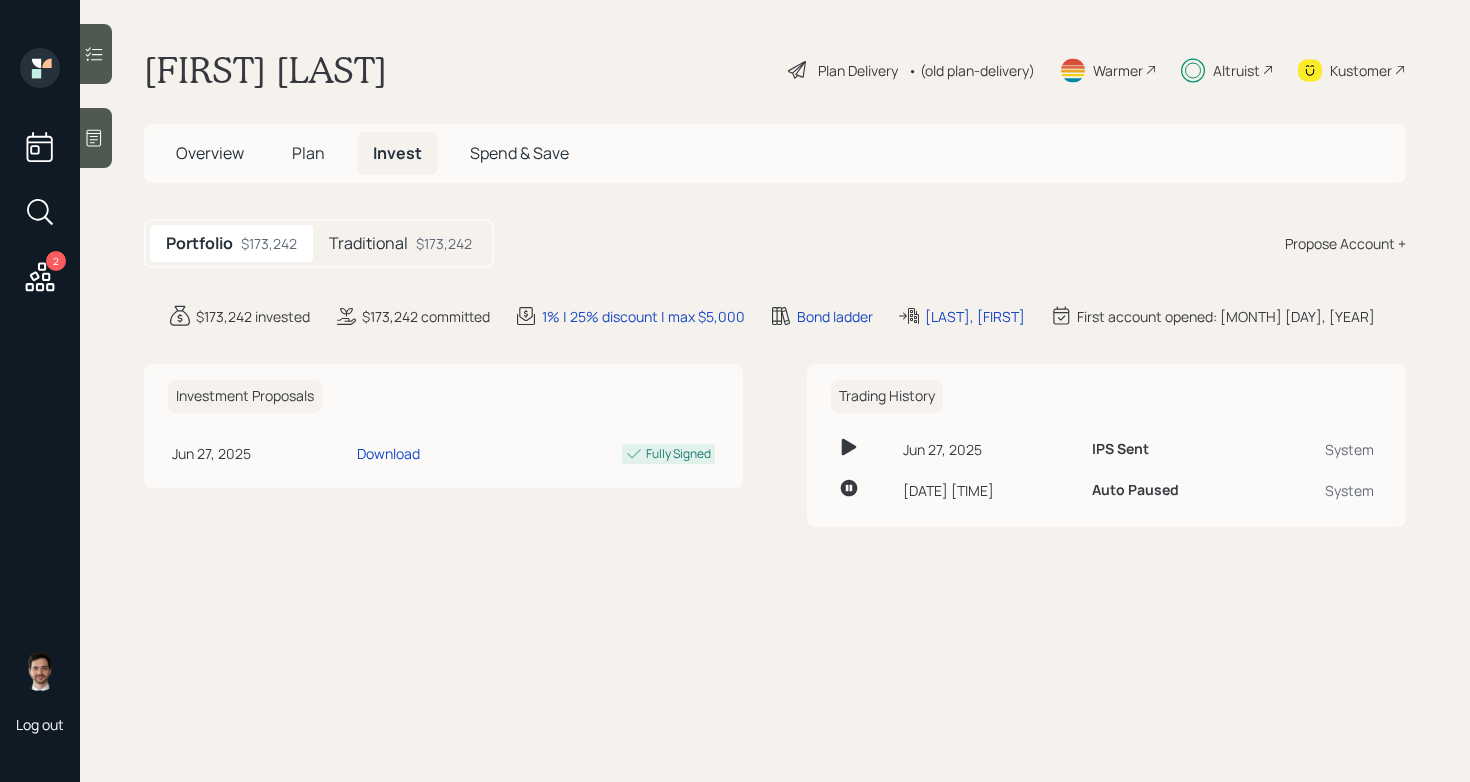 click on "Jose Araujo Plan Delivery • (old plan-delivery) Warmer Altruist Kustomer Overview Plan Invest Spend & Save Portfolio $173,242 Traditional $173,242 Propose Account + $173,242 invested $173,242 committed 1% | 25% discount | max $5,000 Bond ladder Araujo, Jose First account opened: Feb 03, 2025 Investment Proposals Jun 27, 2025 Friday, June 27, 2025 3:41 PM EDT Download Fully Signed Trading History Jun 27, 2025 Friday, June 27, 2025 3:42 PM EDT IPS Sent System Yesterday at 2:07 PM Thursday, July 31, 2025 2:07 PM EDT Auto Paused System" at bounding box center (775, 391) 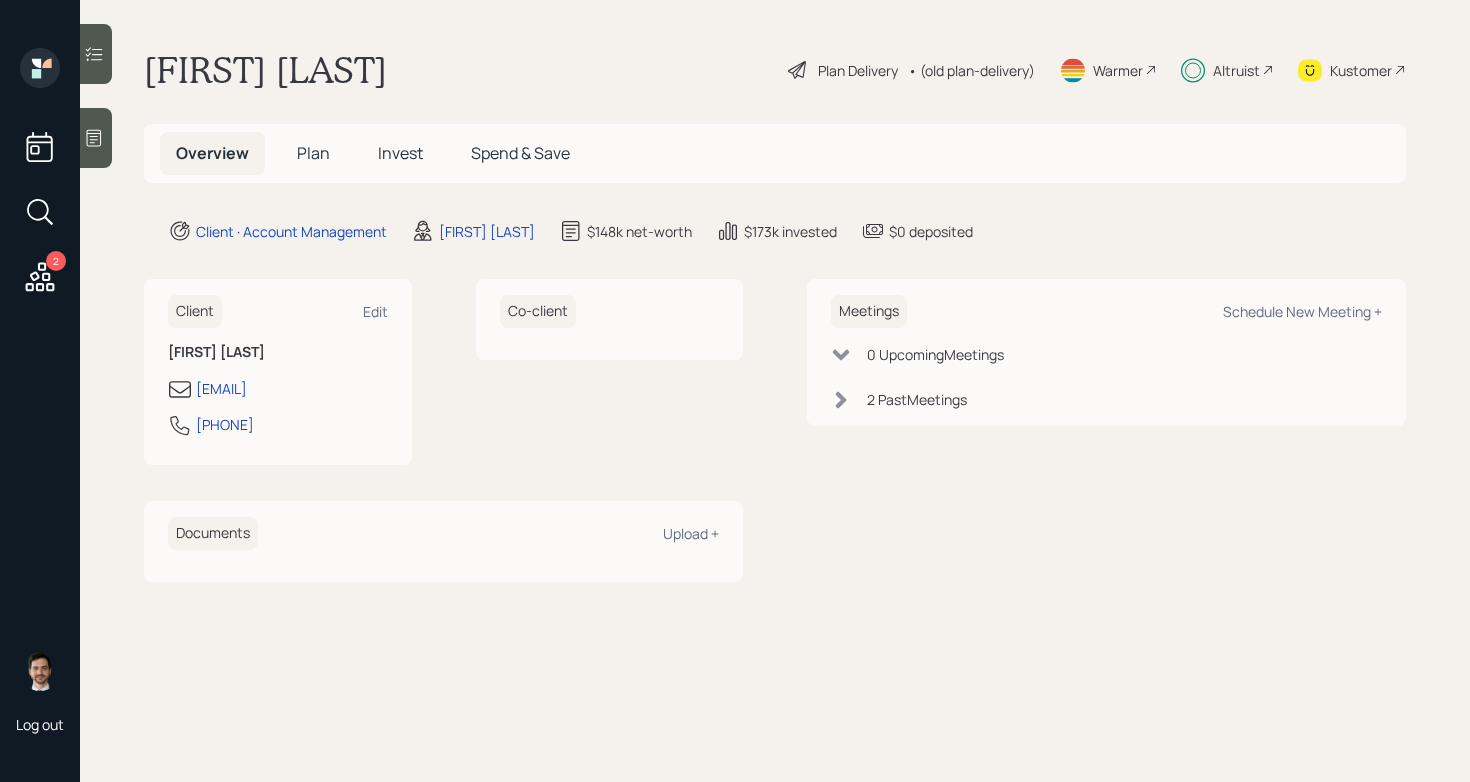 click on "Invest" at bounding box center [400, 153] 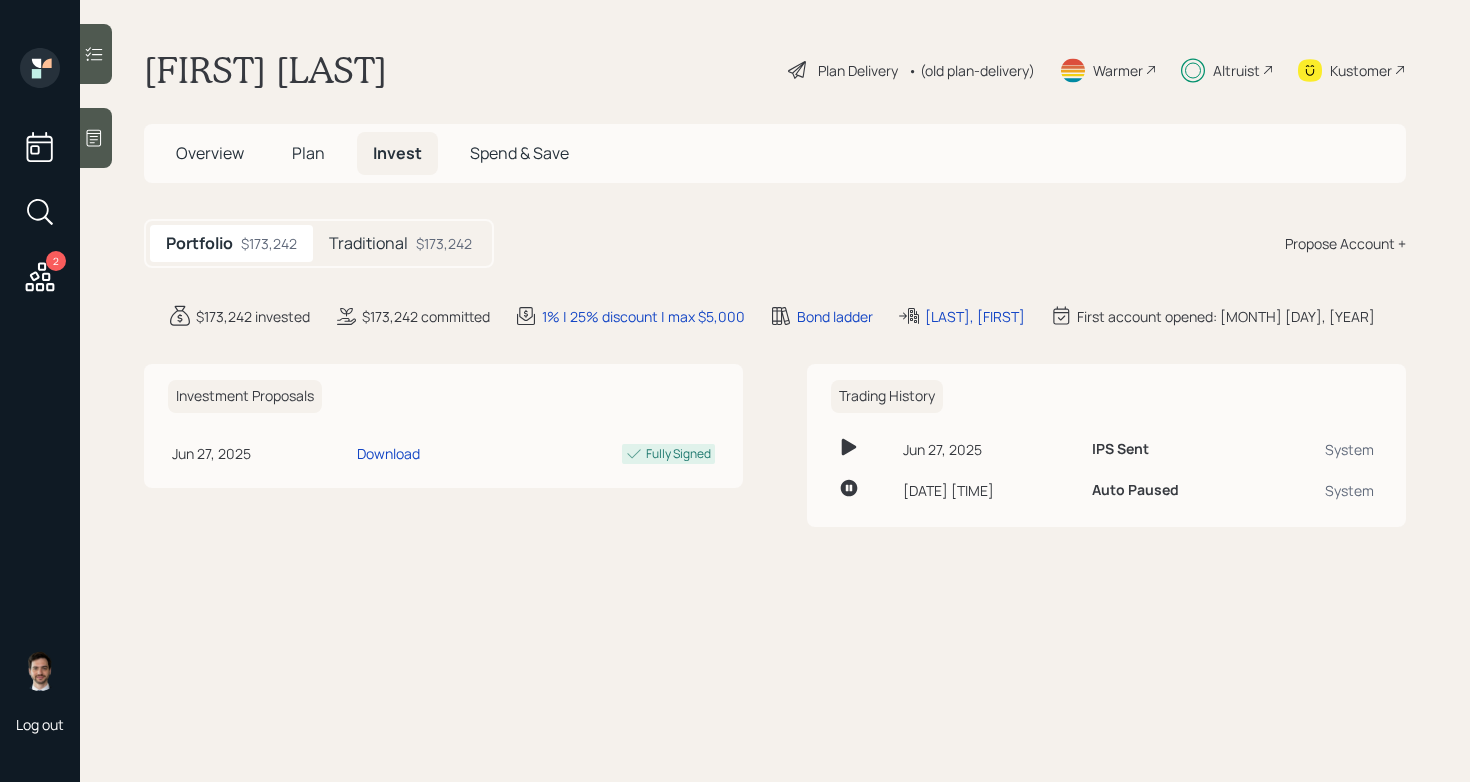 click 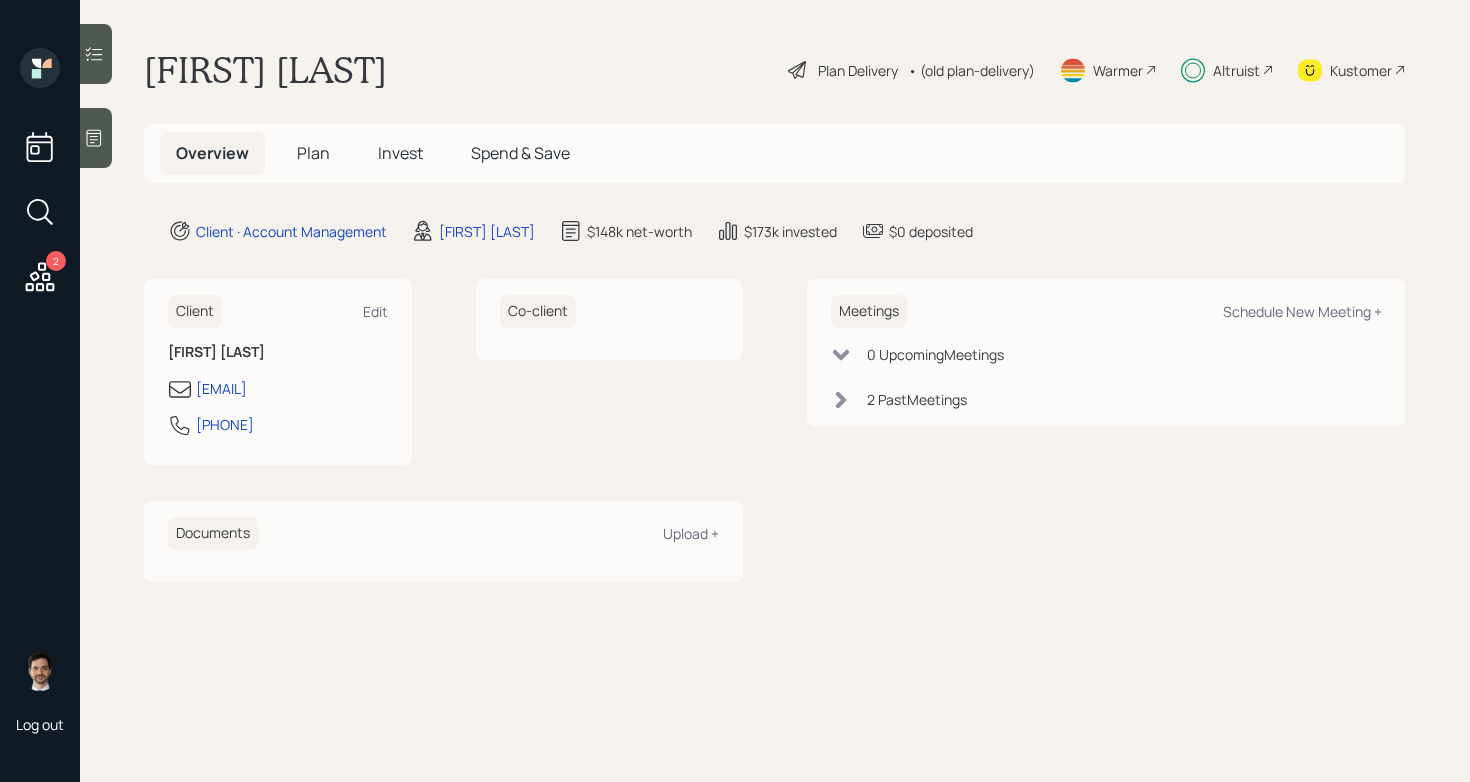 scroll, scrollTop: 0, scrollLeft: 0, axis: both 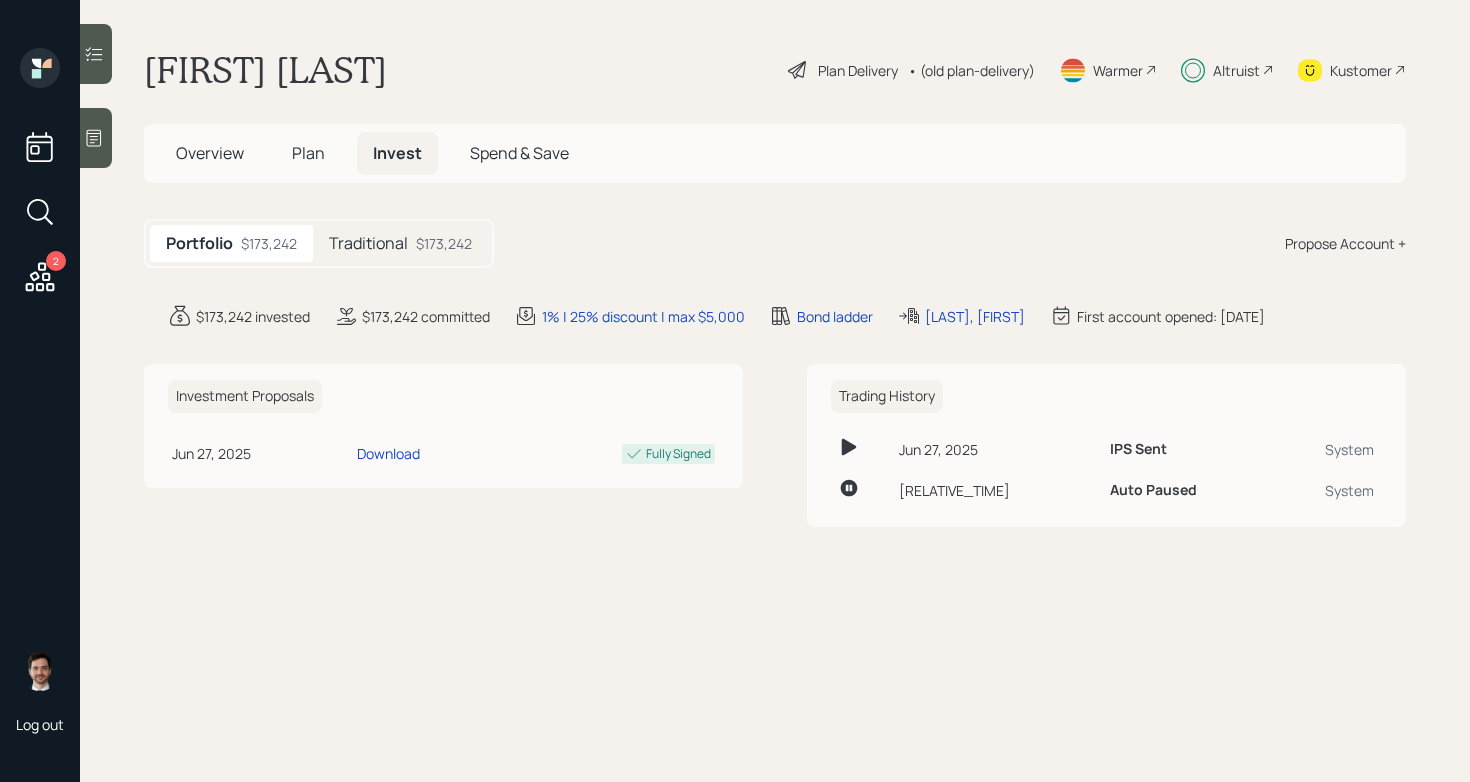 click on "2" at bounding box center (56, 261) 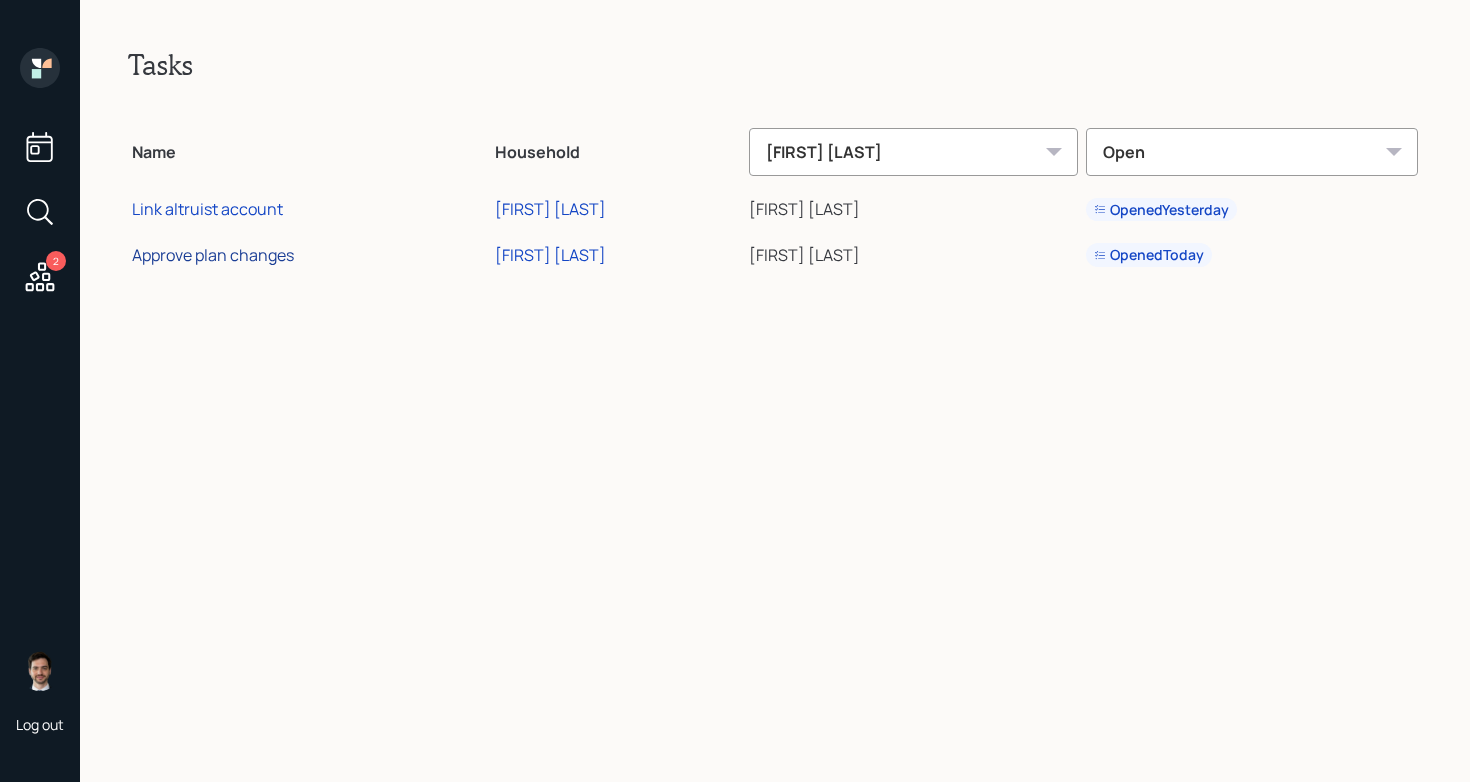 click on "Approve plan changes" at bounding box center [213, 255] 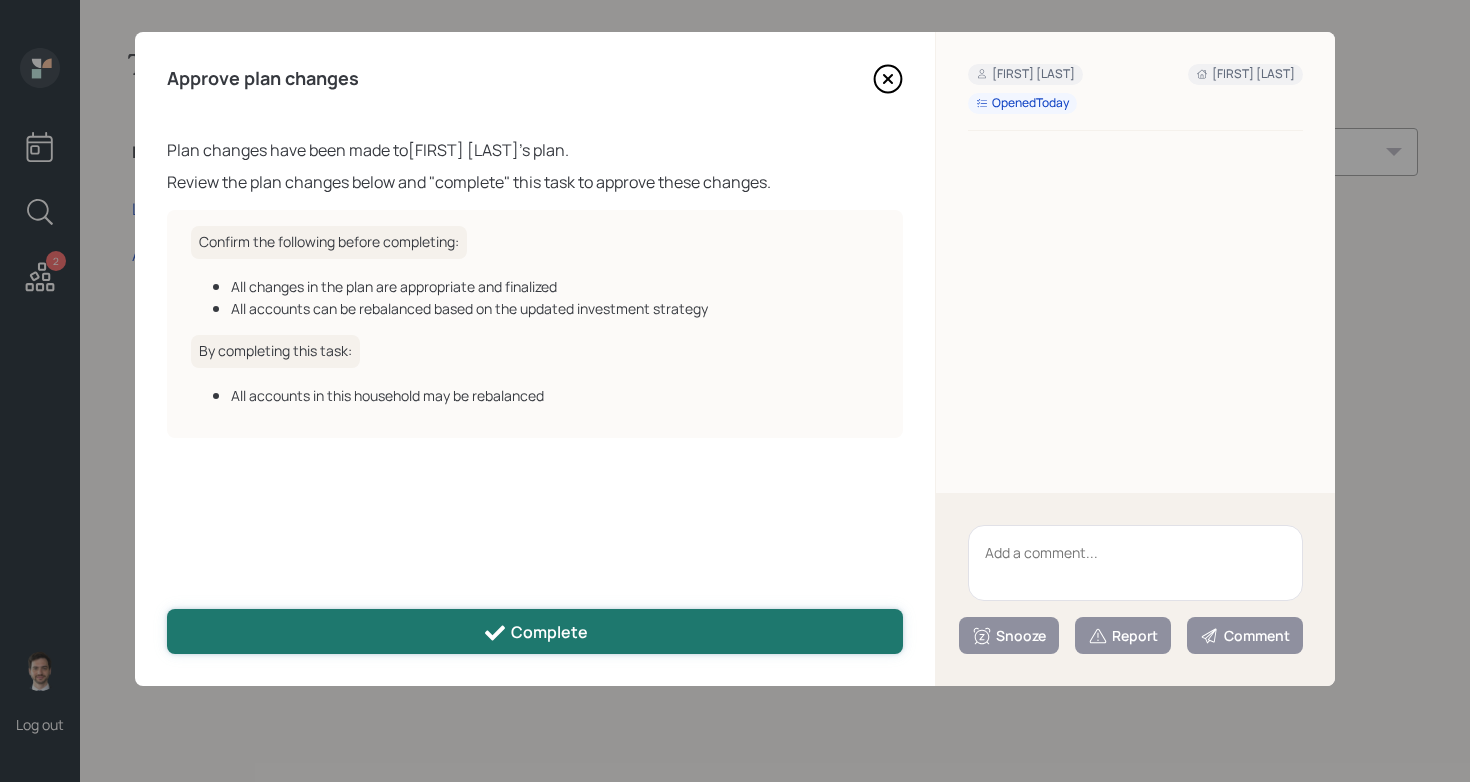 click on "Complete" at bounding box center (535, 631) 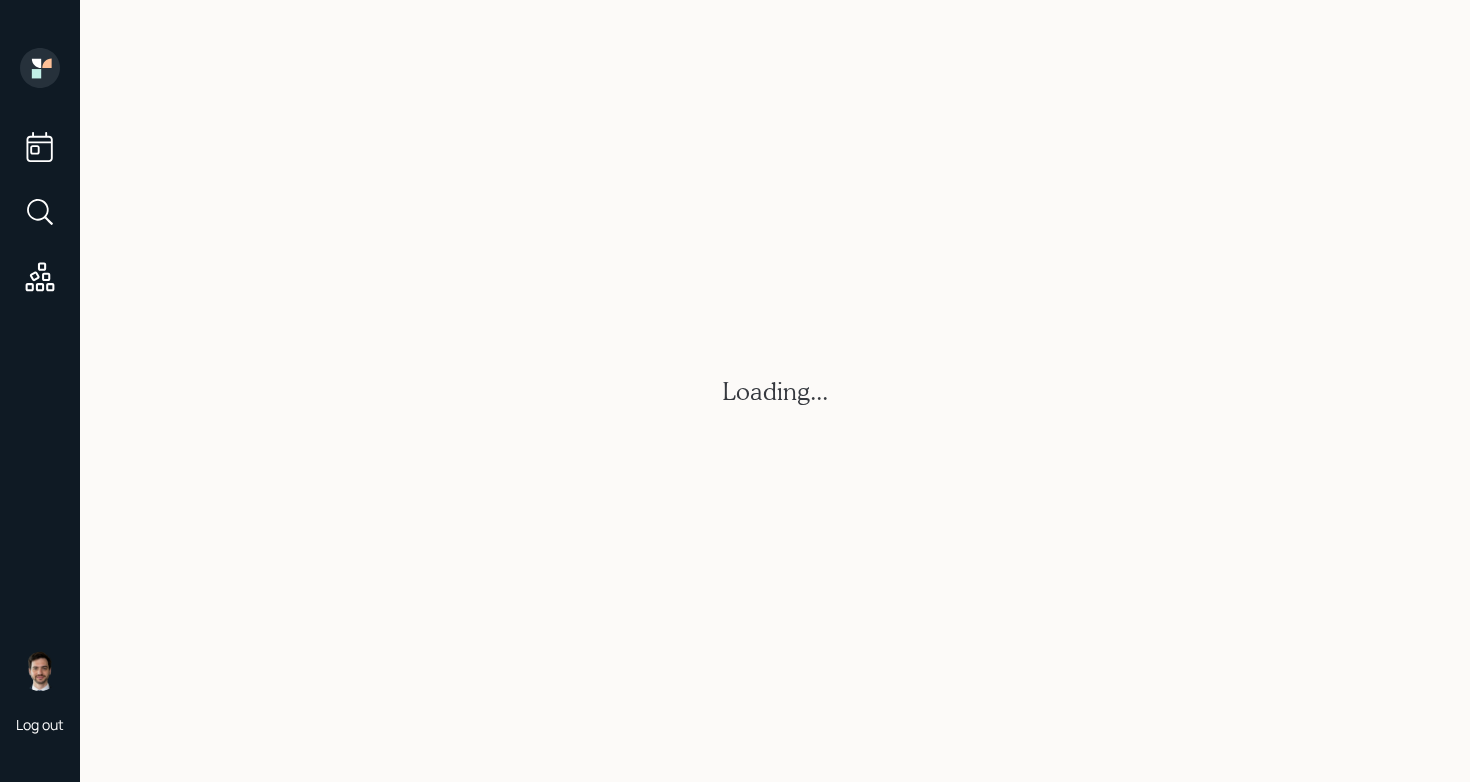 scroll, scrollTop: 0, scrollLeft: 0, axis: both 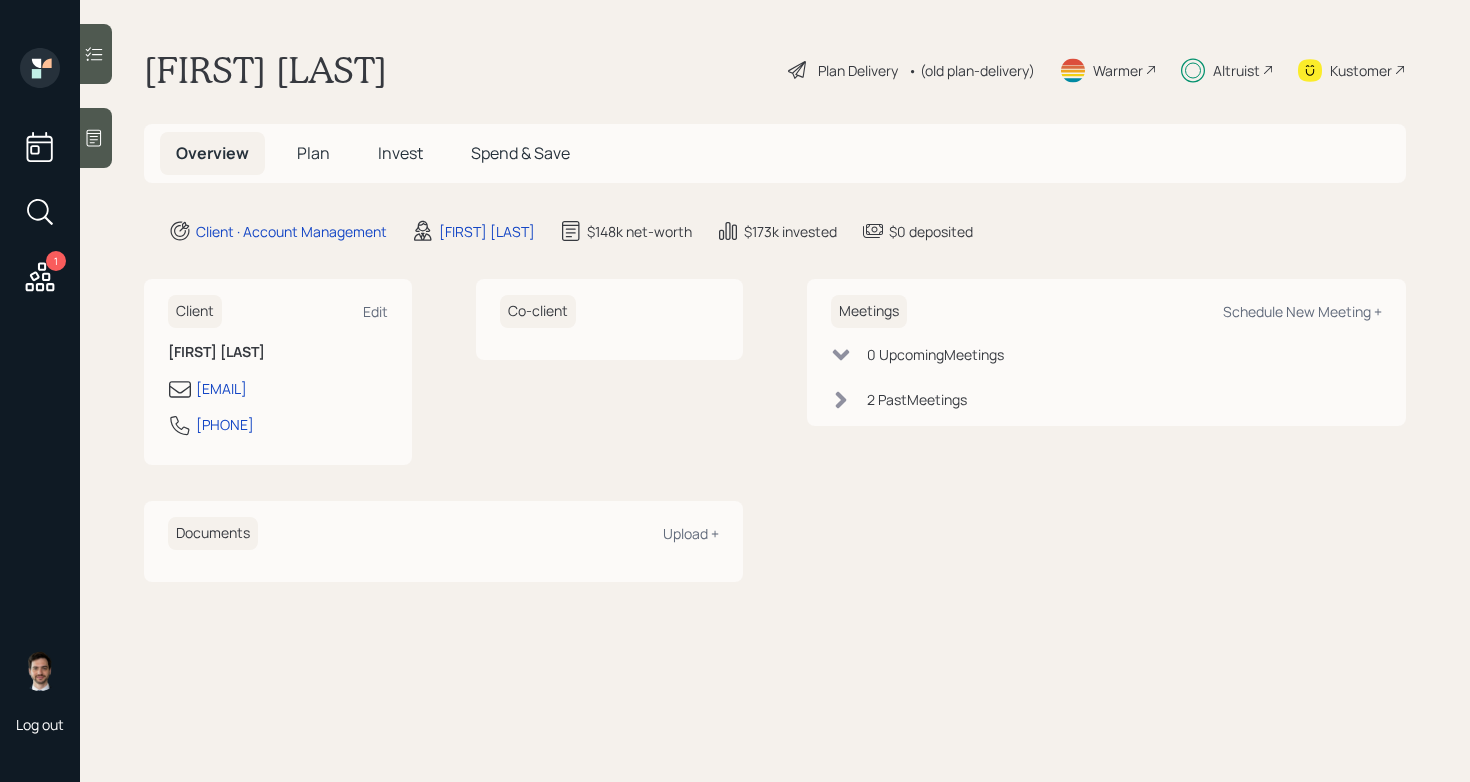 click on "Invest" at bounding box center [400, 153] 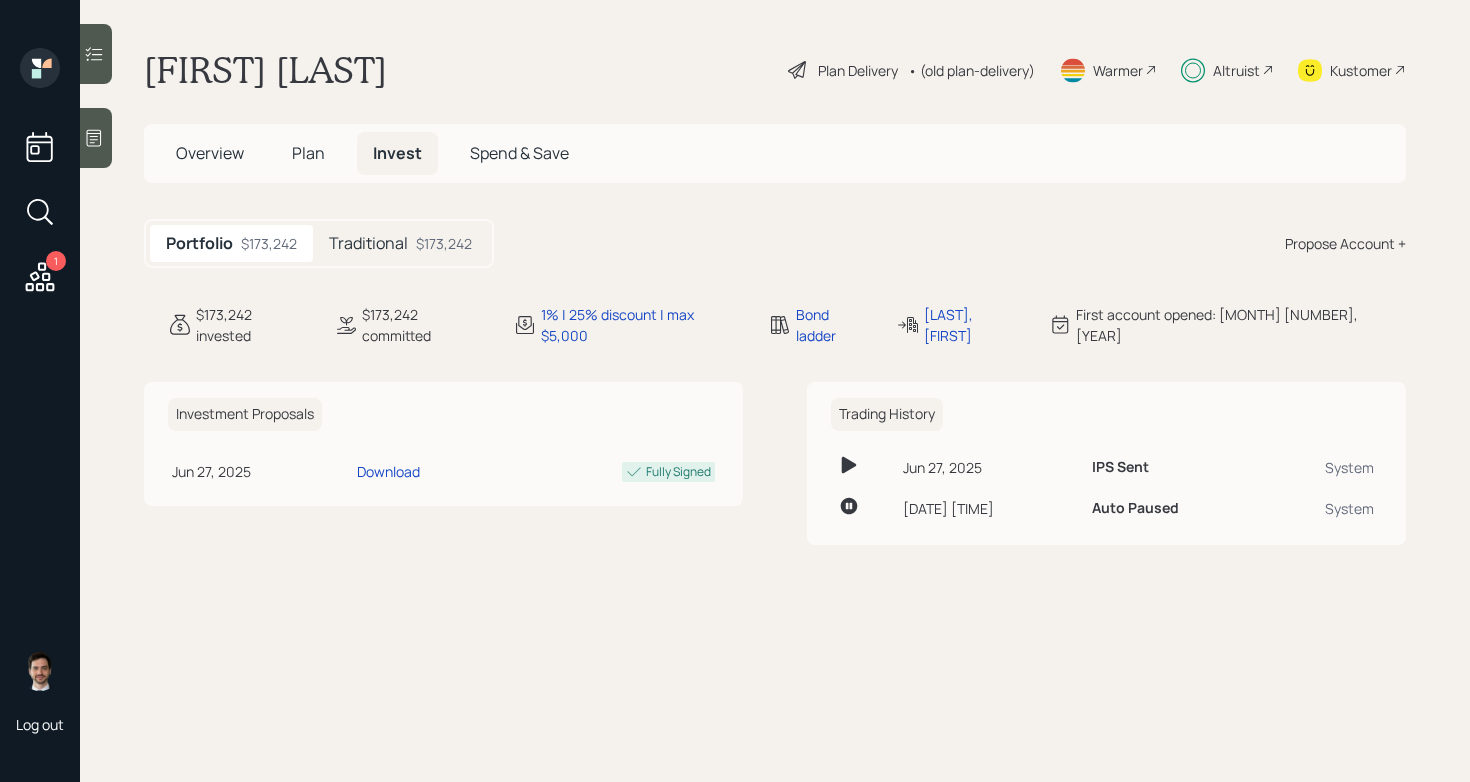 click on "Traditional [CURRENCY][NUMBER]" at bounding box center [400, 243] 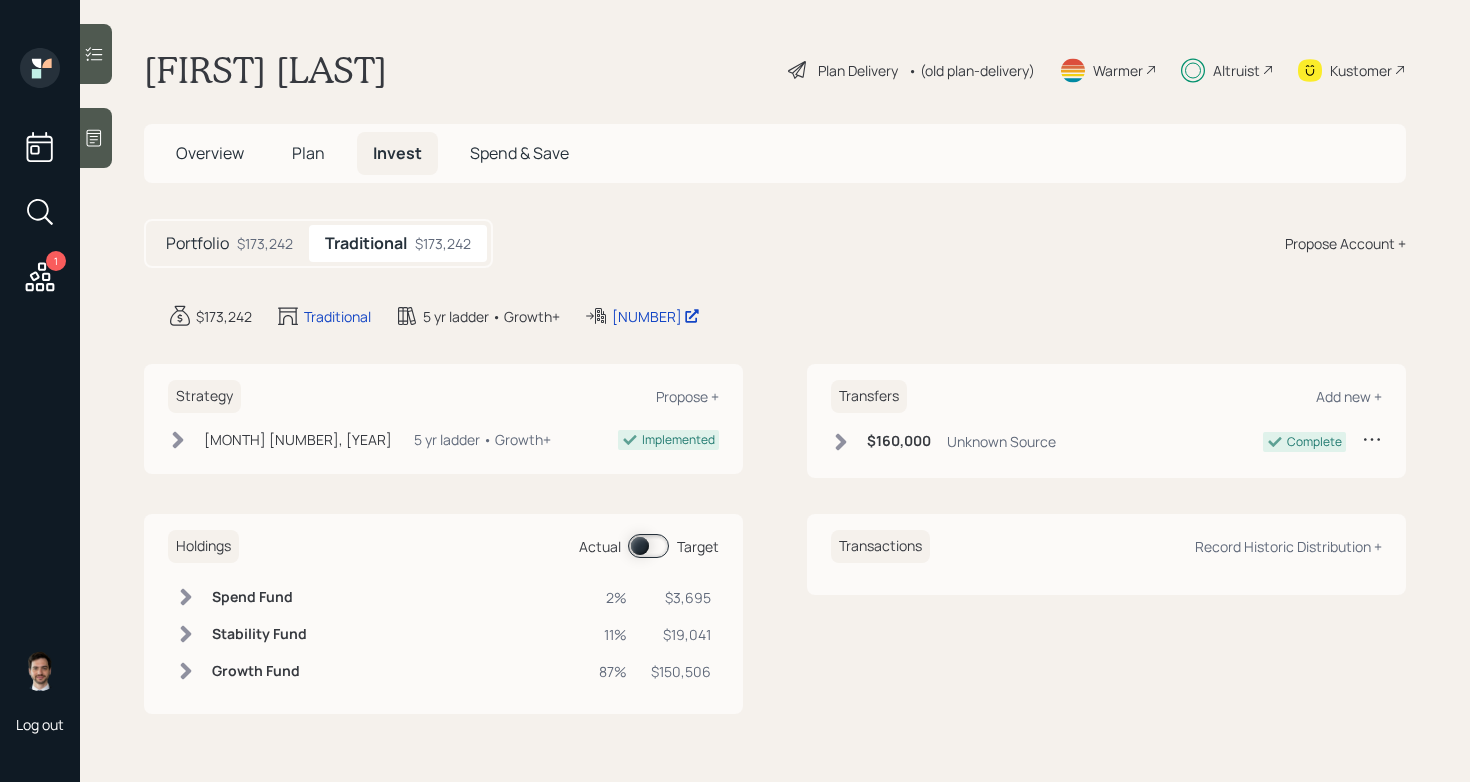 click on "$173,242" at bounding box center (265, 243) 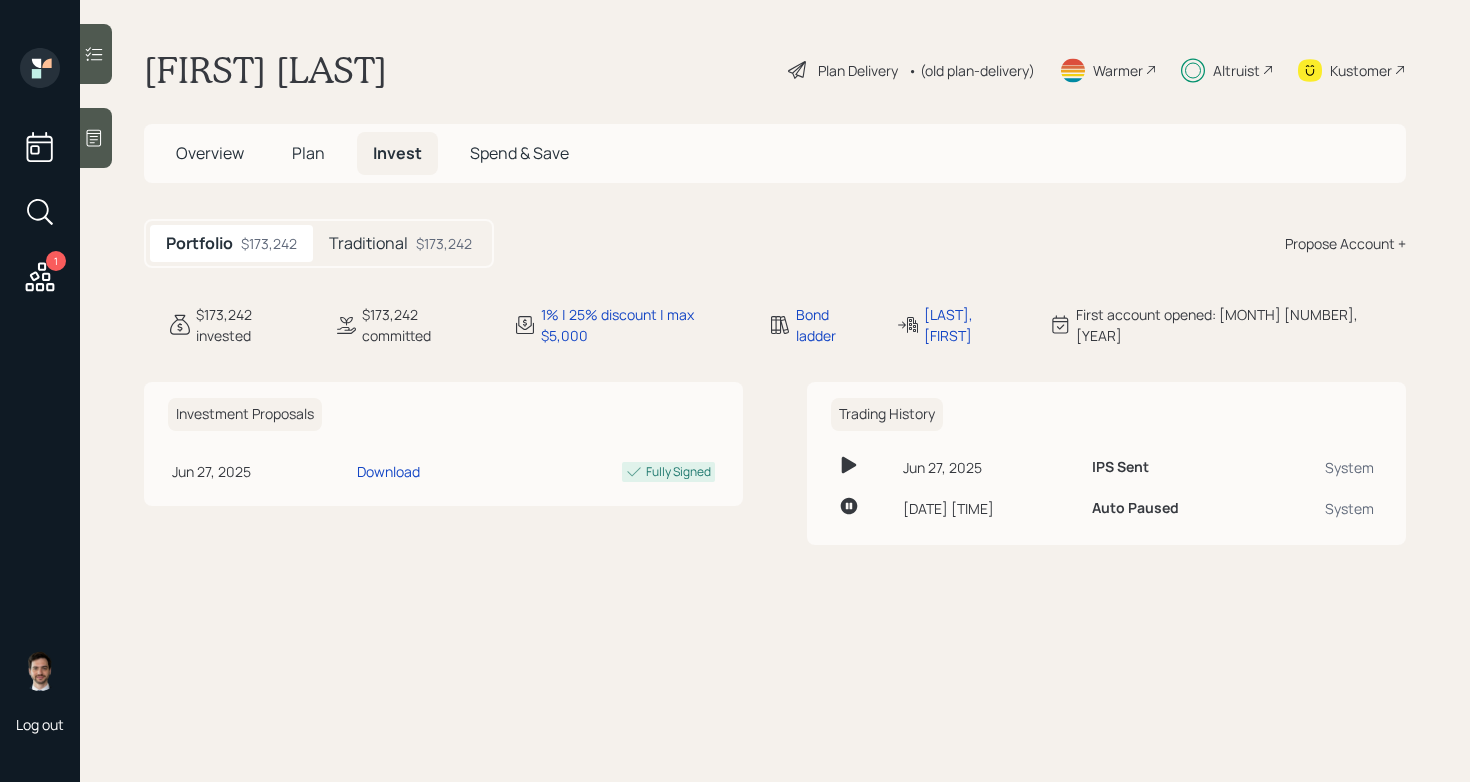 click on "Trading History" at bounding box center [887, 414] 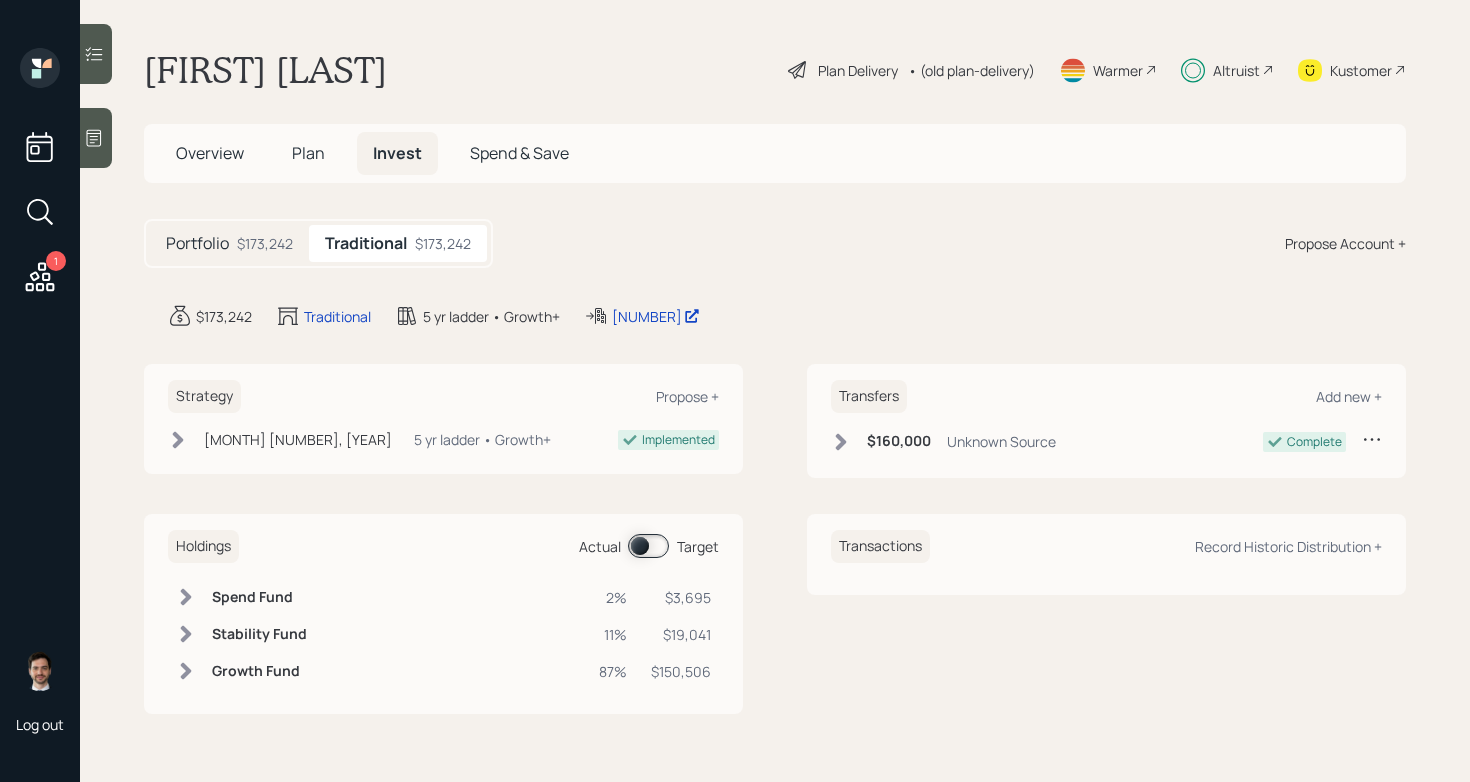 click on "Kustomer" at bounding box center [1361, 70] 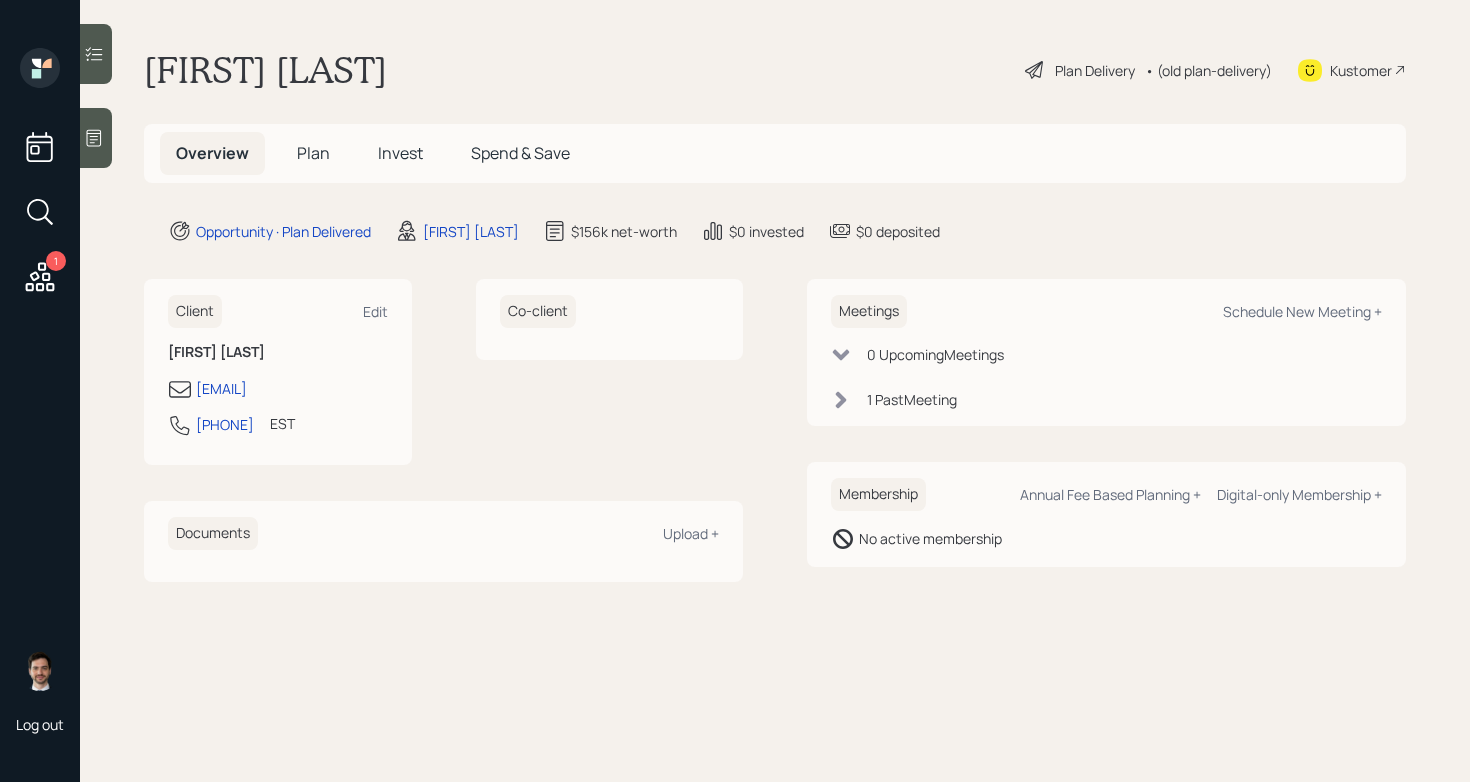 scroll, scrollTop: 0, scrollLeft: 0, axis: both 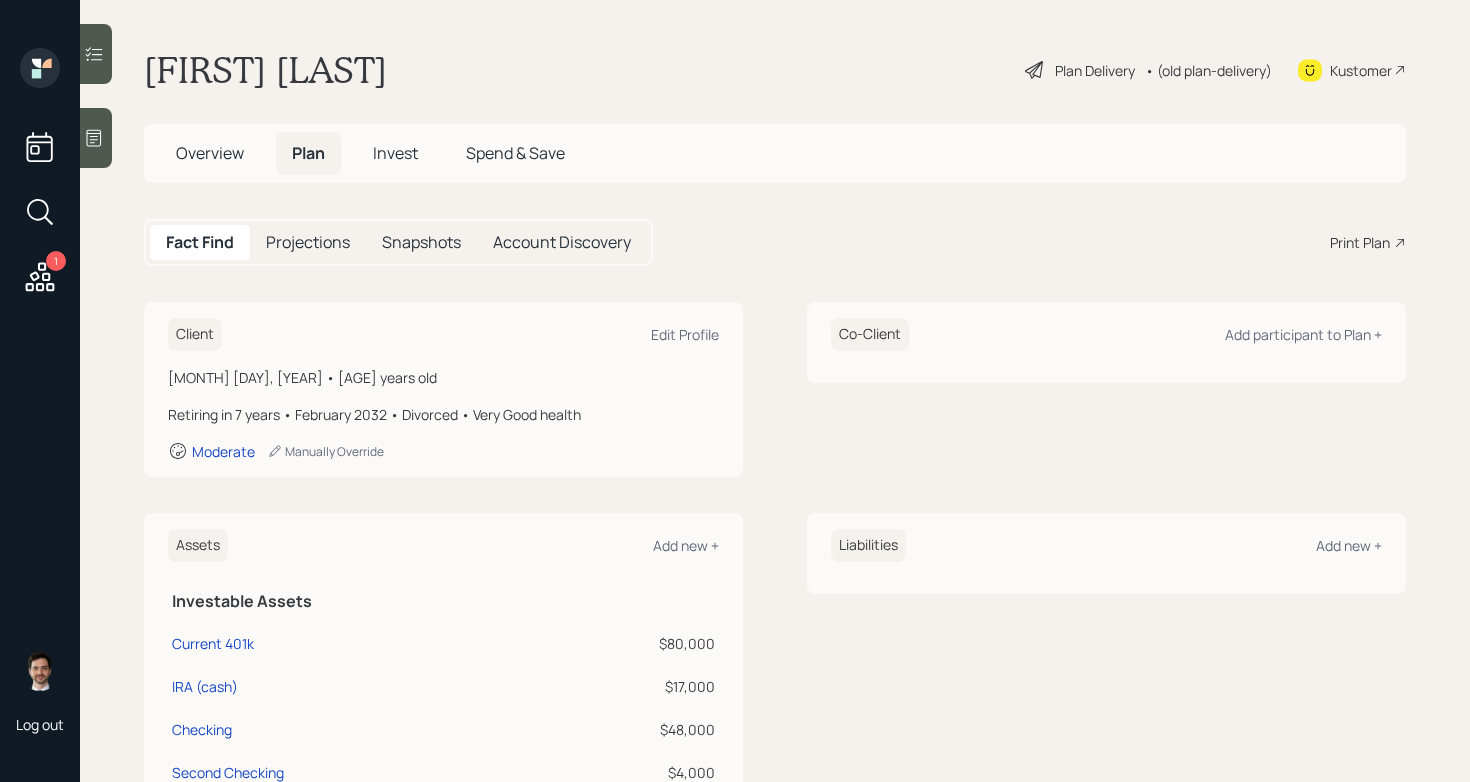 click on "Invest" at bounding box center [395, 153] 